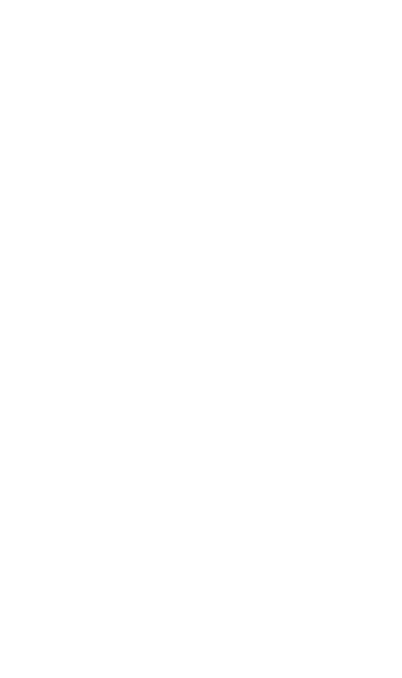 scroll, scrollTop: 0, scrollLeft: 0, axis: both 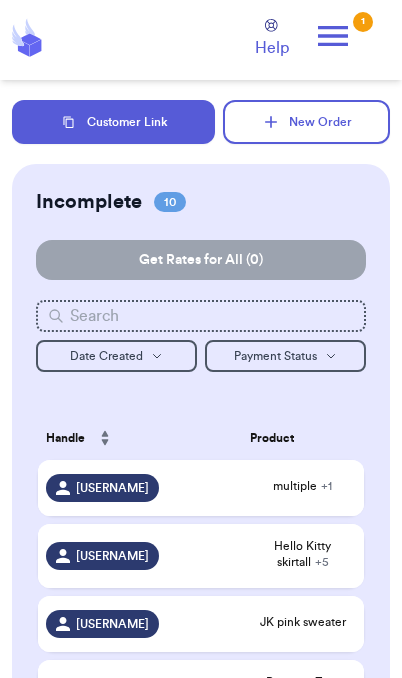 click on "Customer Link" at bounding box center [113, 122] 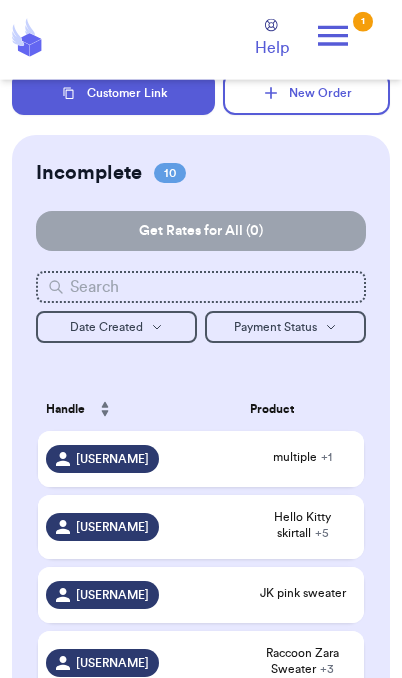 scroll, scrollTop: 30, scrollLeft: 0, axis: vertical 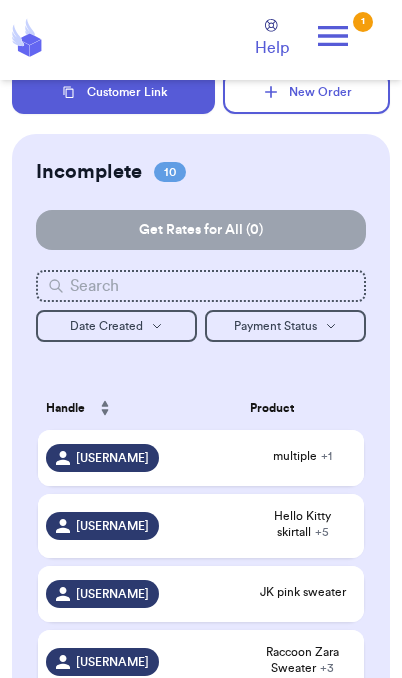 click on "Hello Kitty skirtall + 5" at bounding box center [303, 524] 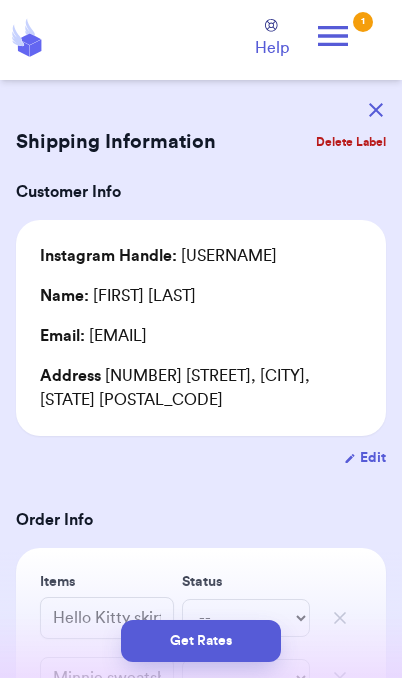 scroll, scrollTop: 0, scrollLeft: 0, axis: both 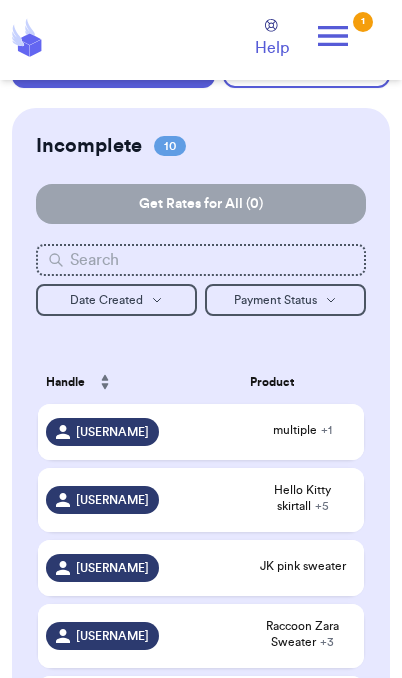 click 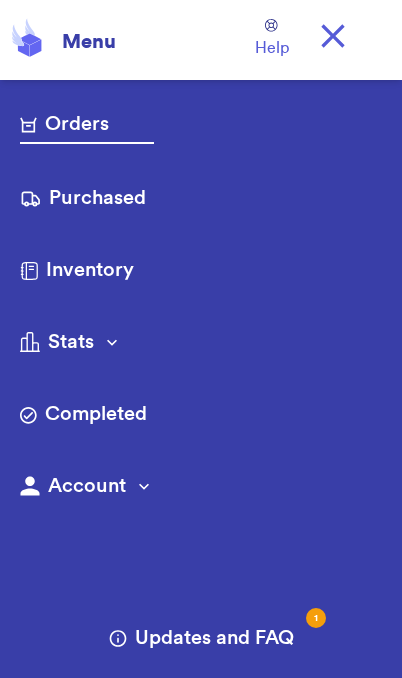 click on "Purchased" at bounding box center [87, 200] 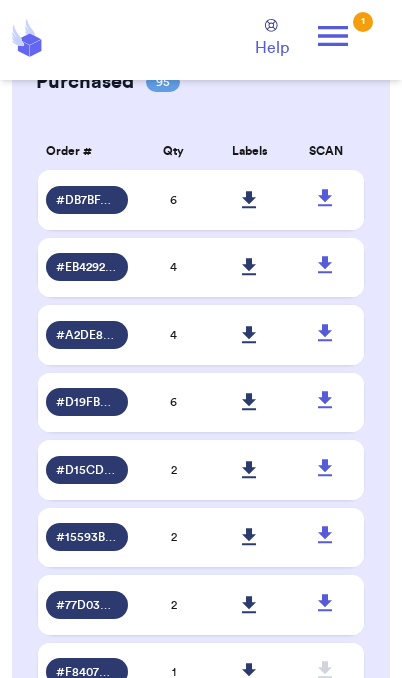 click at bounding box center [250, 200] 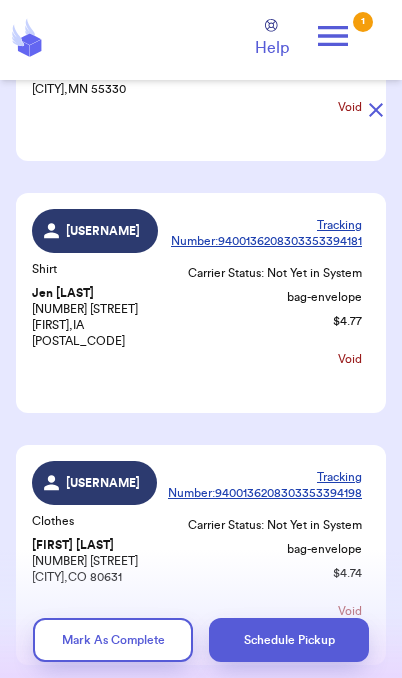 scroll, scrollTop: 774, scrollLeft: 0, axis: vertical 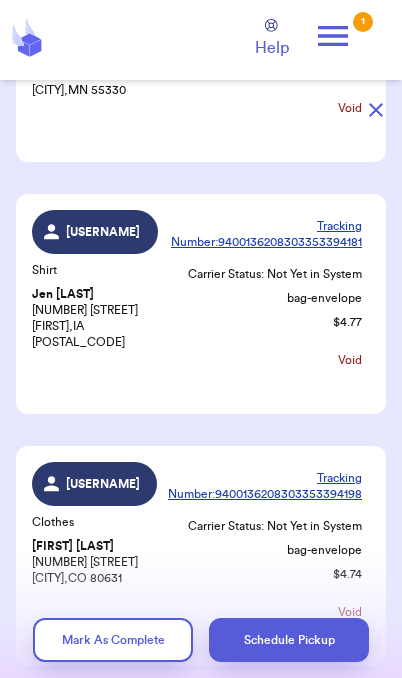 click 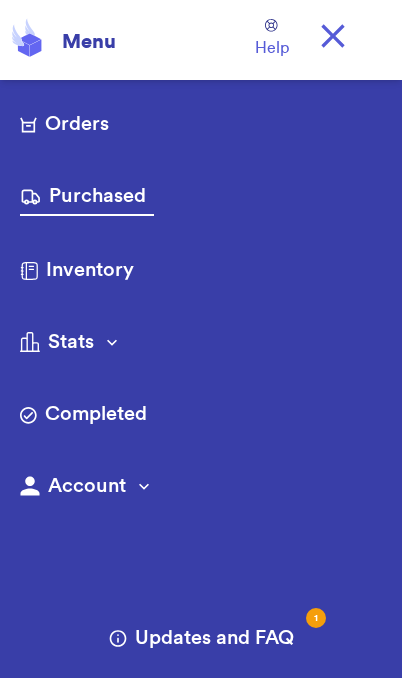 click on "Inventory" at bounding box center (87, 272) 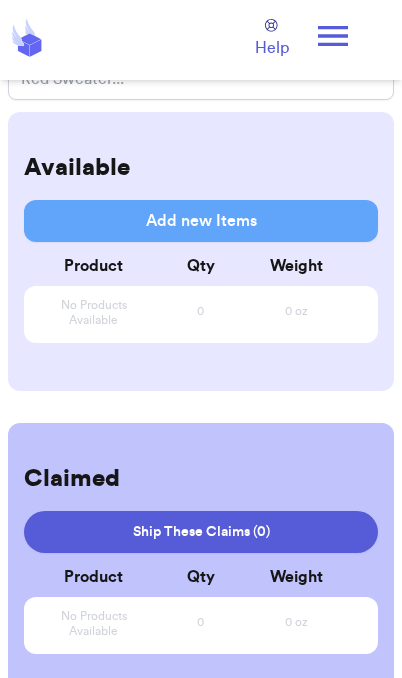 click 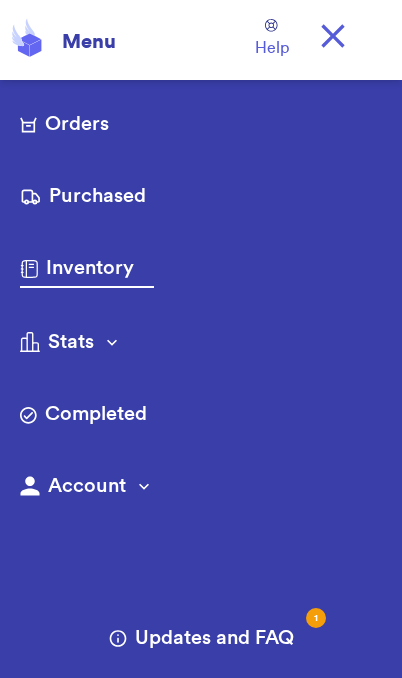 click on "Purchased" at bounding box center [87, 198] 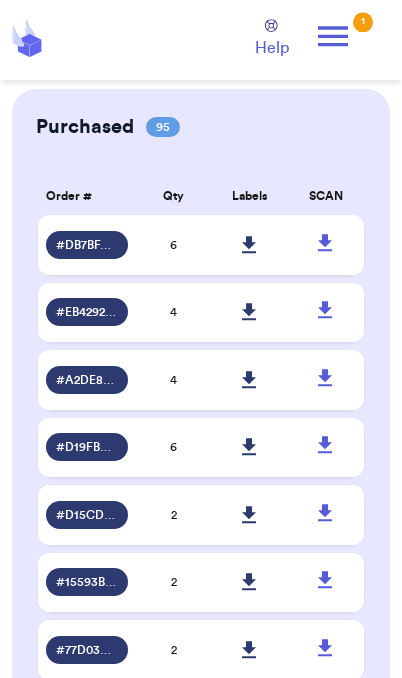 click 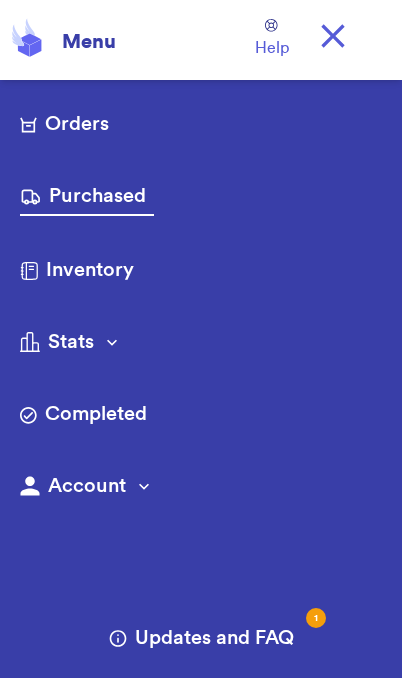 click on "Inventory" at bounding box center [87, 272] 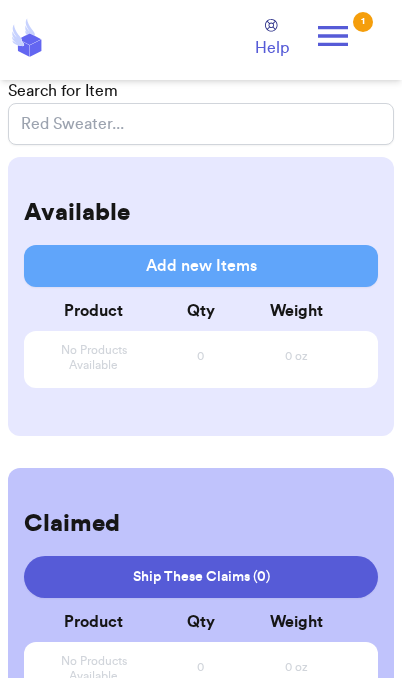 click 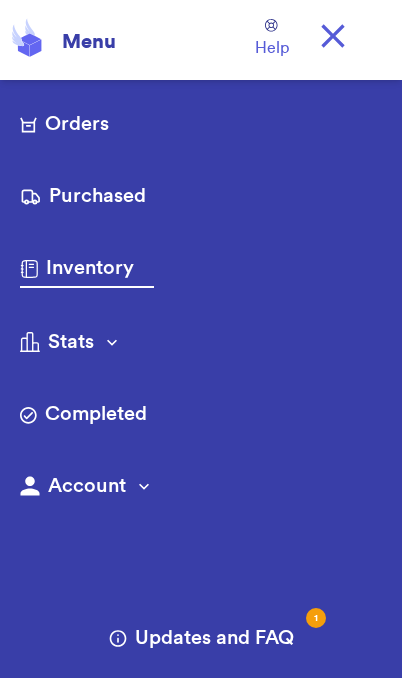 click on "Orders" at bounding box center (87, 126) 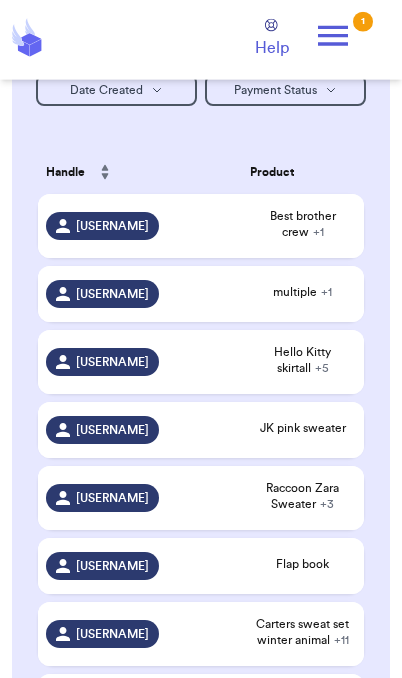 scroll, scrollTop: 267, scrollLeft: 0, axis: vertical 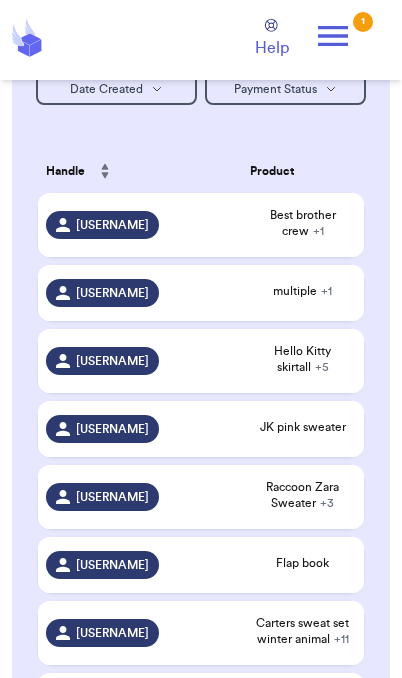 click on "Best brother crew  + 1" at bounding box center [303, 223] 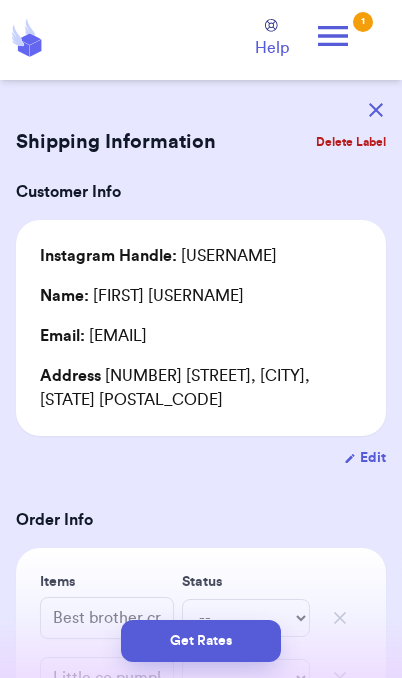 scroll, scrollTop: 0, scrollLeft: 0, axis: both 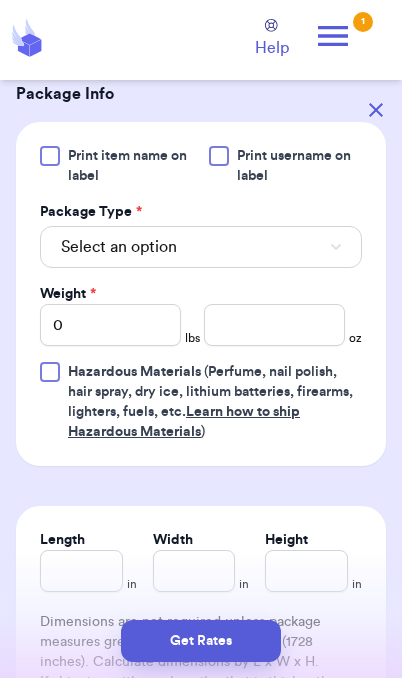 click on "Select an option" at bounding box center (201, 247) 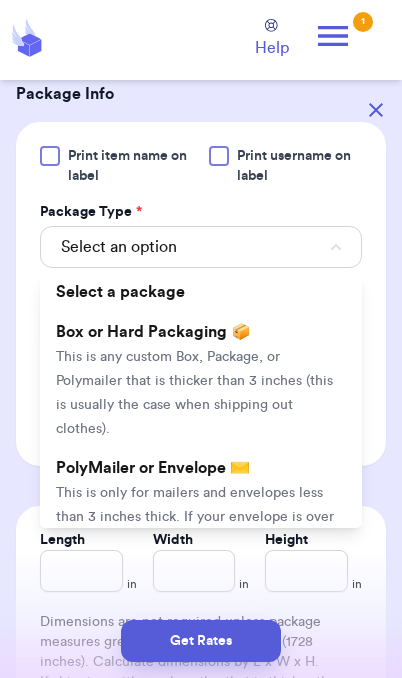 click on "This is only for mailers and envelopes less than 3 inches thick. If your envelope is over 18” in any direction, enter all three dimensions under Box or Hard Packaging." at bounding box center (195, 529) 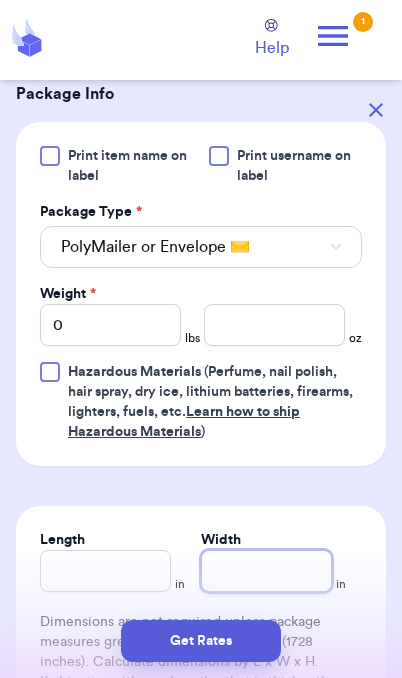 click on "Width" at bounding box center (266, 571) 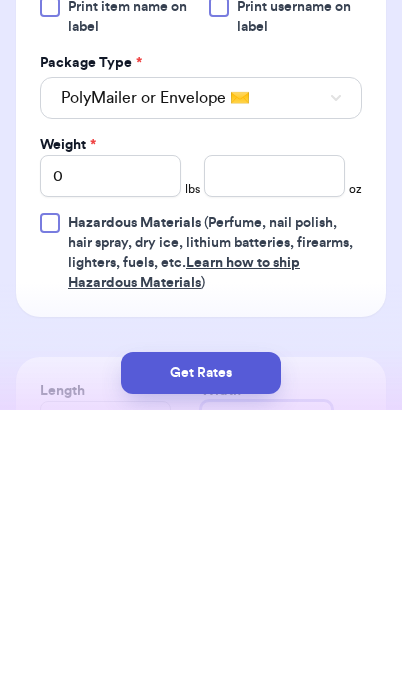 scroll, scrollTop: 661, scrollLeft: 0, axis: vertical 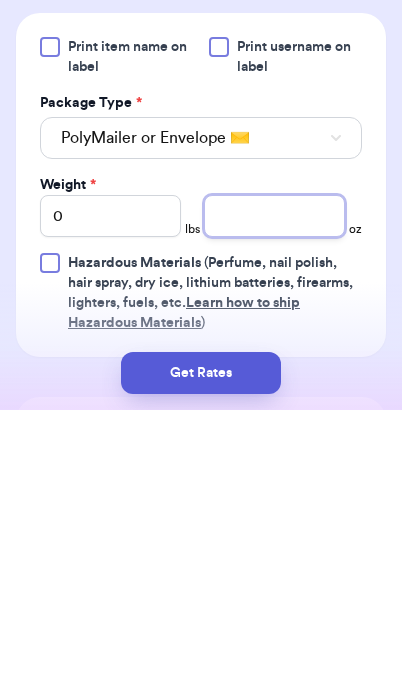 click at bounding box center [274, 484] 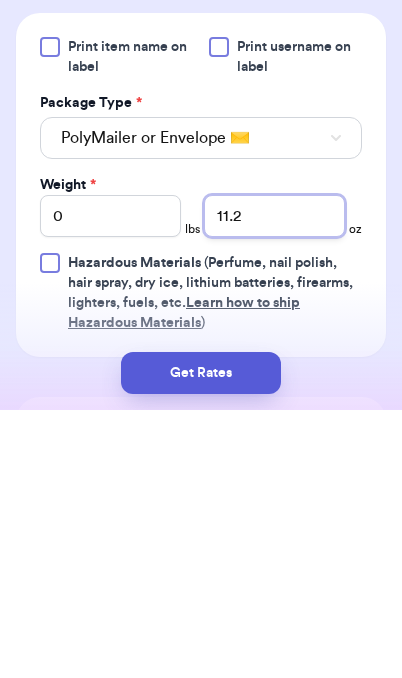 type on "11.2" 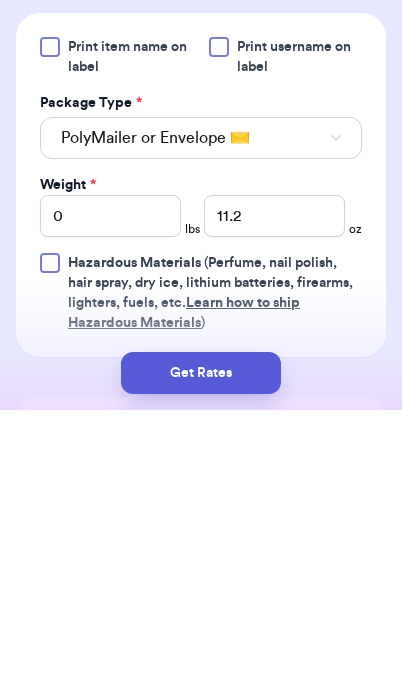click on "Get Rates" at bounding box center [201, 641] 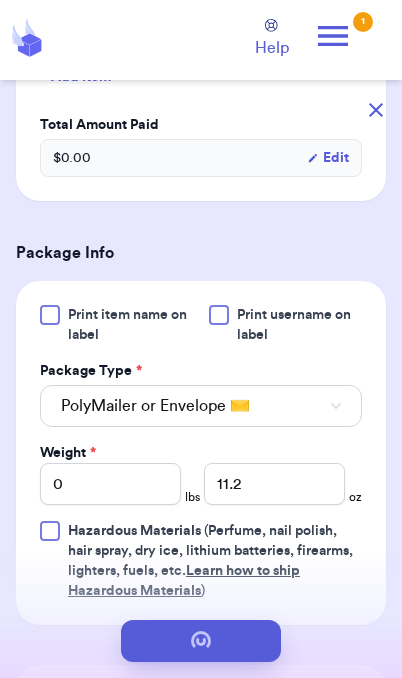scroll, scrollTop: 0, scrollLeft: 0, axis: both 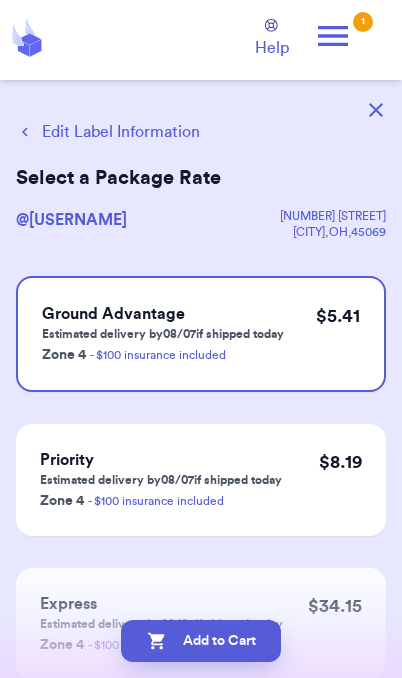 click on "Edit Label Information" at bounding box center (108, 132) 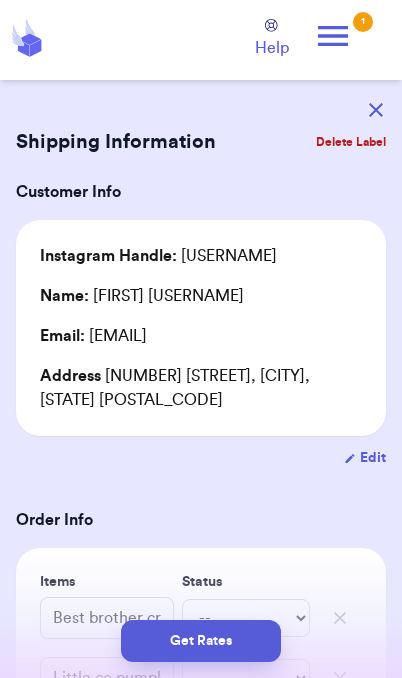 click on "Get Rates" at bounding box center [201, 641] 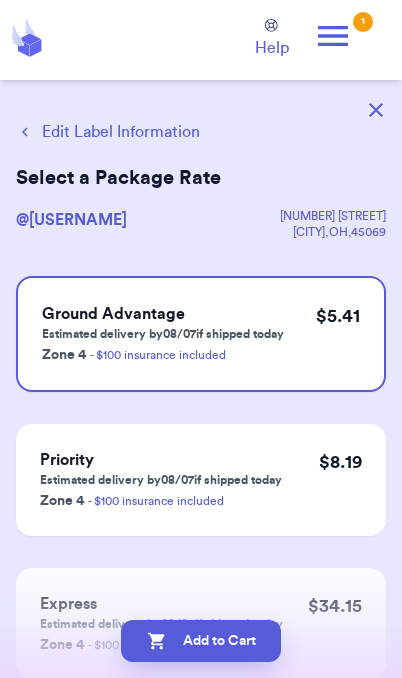 click on "Add to Cart" at bounding box center (201, 641) 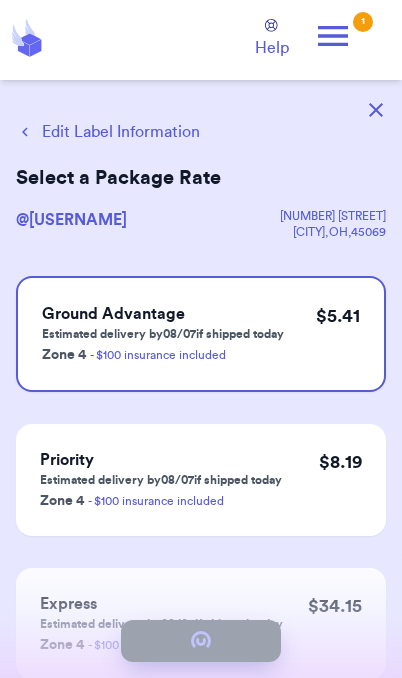 checkbox on "true" 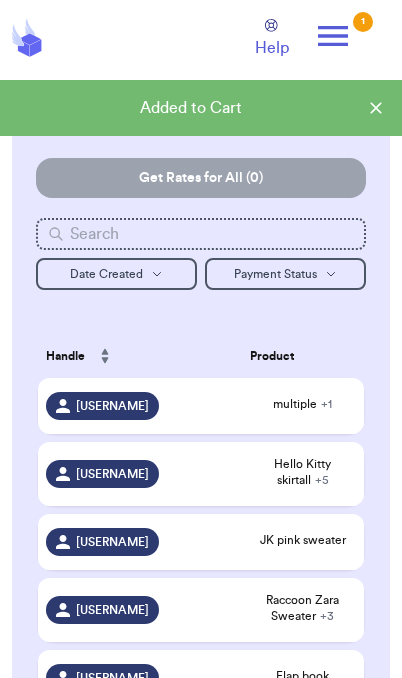 click on "JK pink sweater" at bounding box center [303, 540] 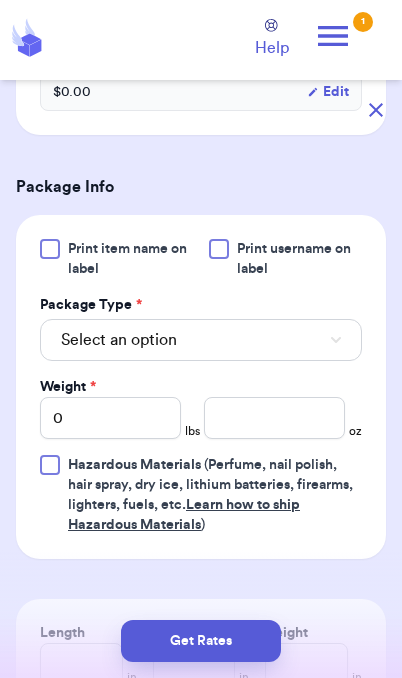 scroll, scrollTop: 664, scrollLeft: 0, axis: vertical 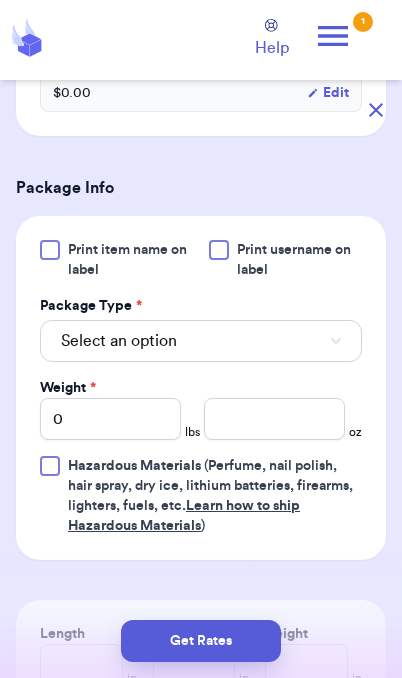 click on "Select an option" at bounding box center (119, 341) 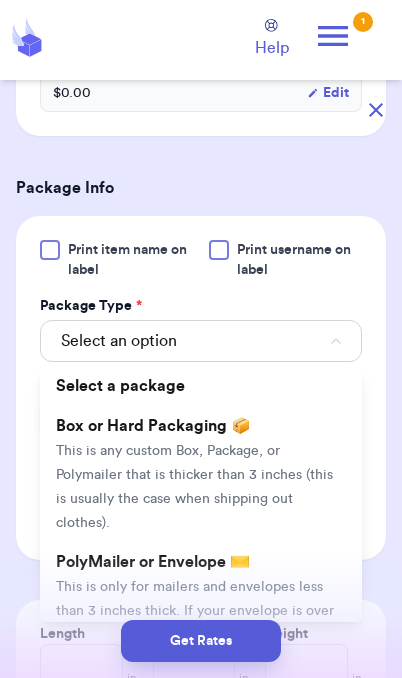 click on "This is only for mailers and envelopes less than 3 inches thick. If your envelope is over 18” in any direction, enter all three dimensions under Box or Hard Packaging." at bounding box center (195, 623) 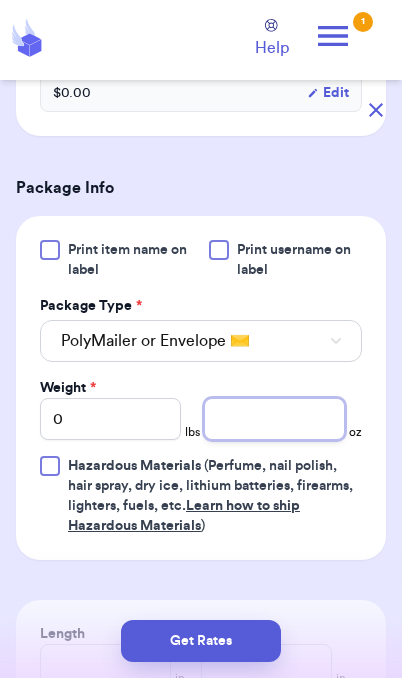 click at bounding box center (274, 419) 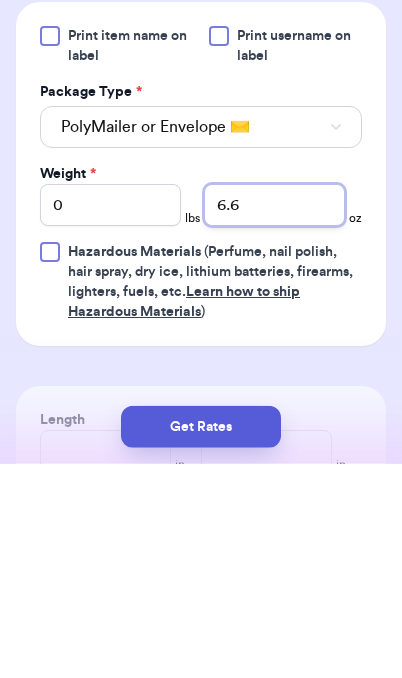 type on "6.6" 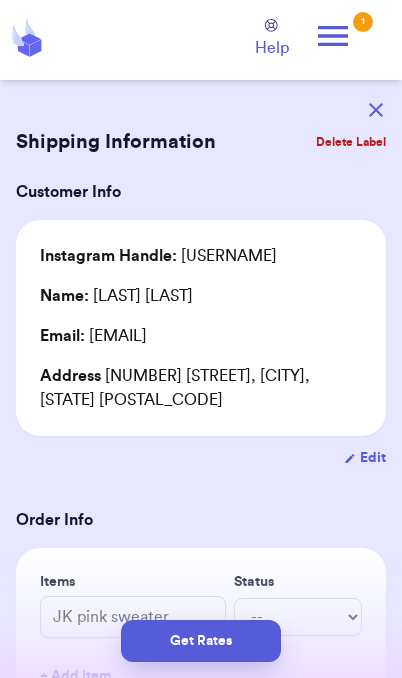 scroll, scrollTop: 0, scrollLeft: 0, axis: both 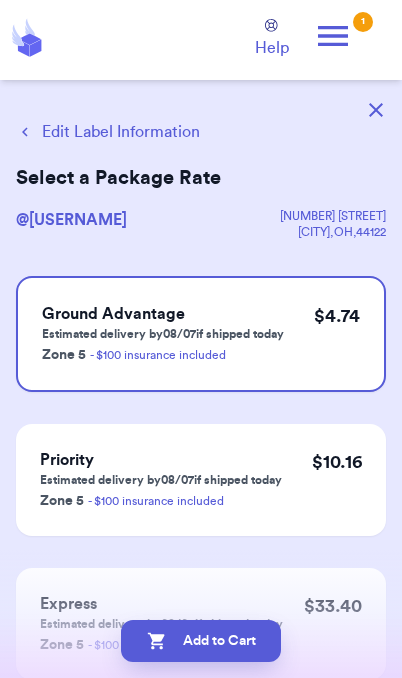 click on "Add to Cart" at bounding box center [201, 641] 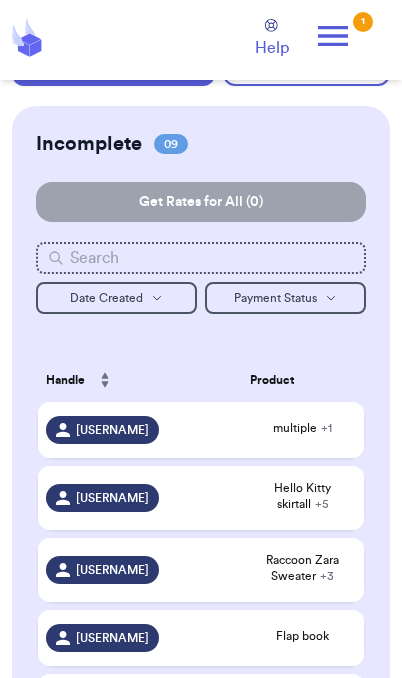 scroll, scrollTop: 0, scrollLeft: 0, axis: both 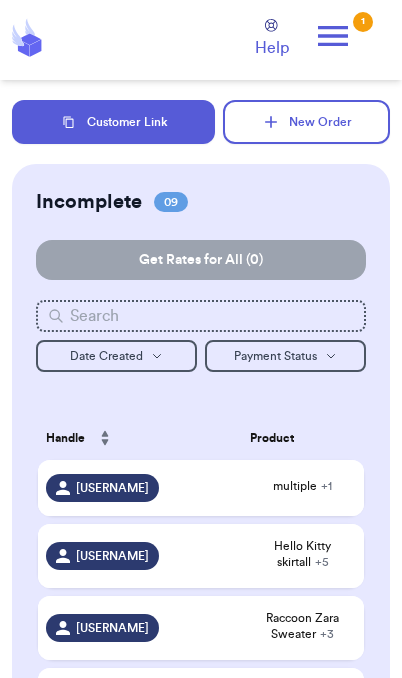 click on "Hello Kitty skirtall + 5" at bounding box center (303, 554) 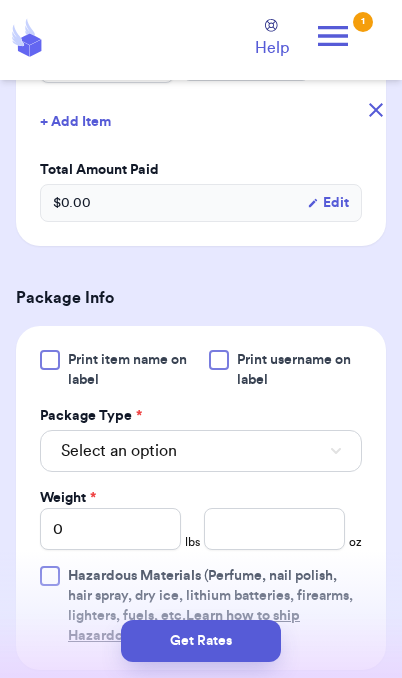 scroll, scrollTop: 899, scrollLeft: 0, axis: vertical 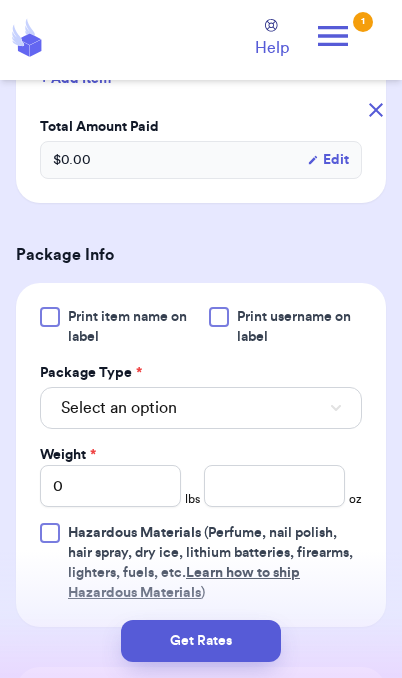 click on "Select an option" at bounding box center [201, 408] 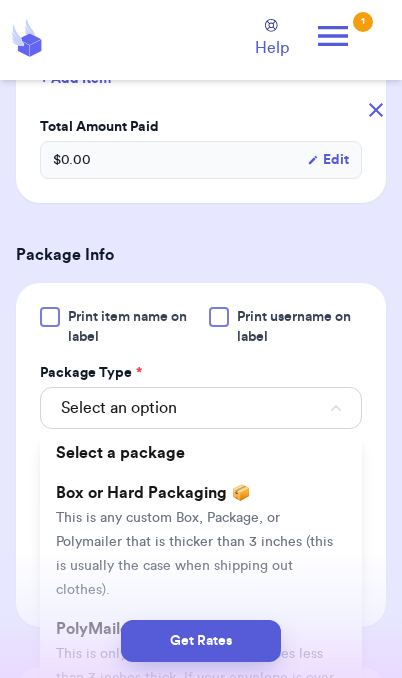click on "This is only for mailers and envelopes less than 3 inches thick. If your envelope is over 18” in any direction, enter all three dimensions under Box or Hard Packaging." at bounding box center [195, 690] 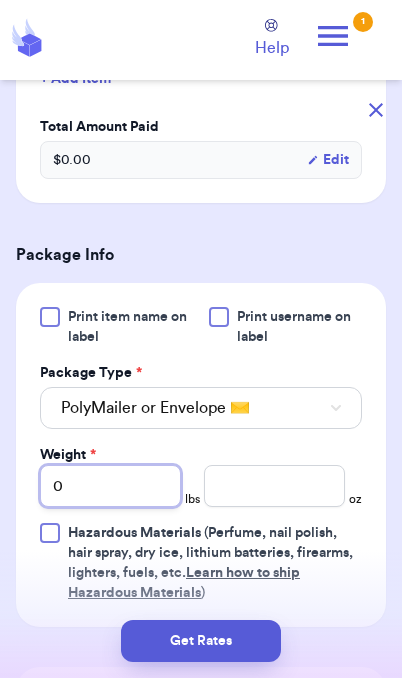 click on "0" at bounding box center (110, 486) 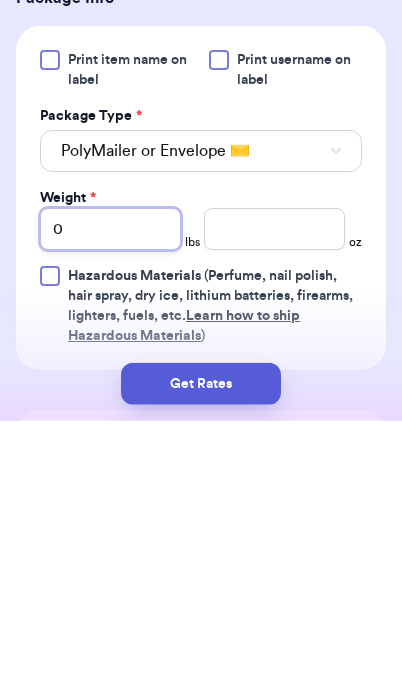 type on "03" 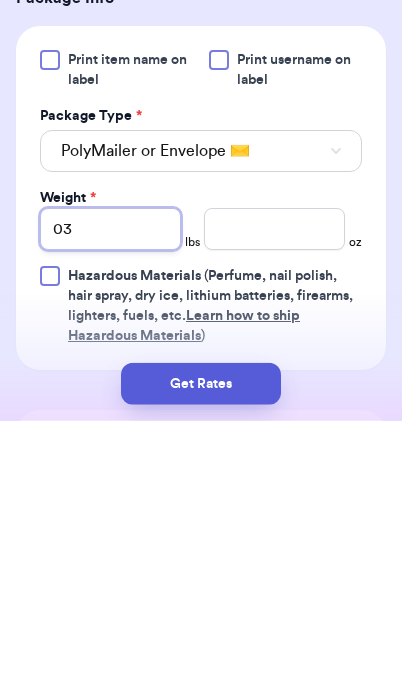 type 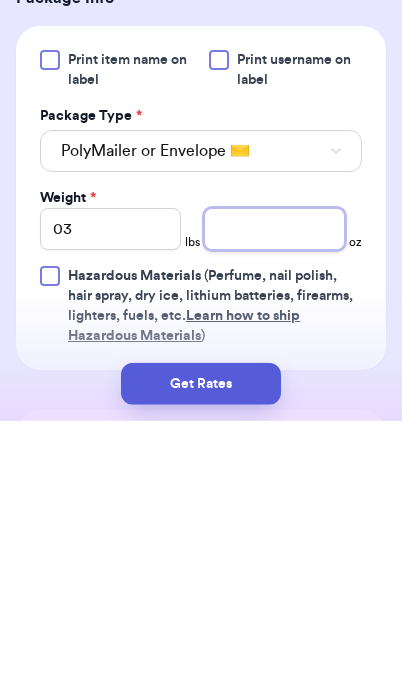 click at bounding box center (274, 486) 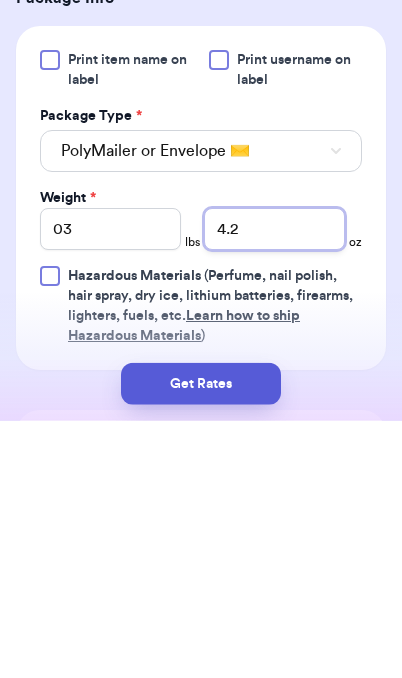 type on "4.2" 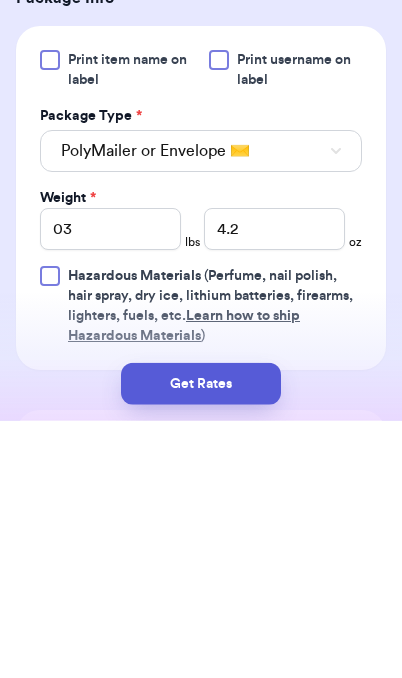 scroll, scrollTop: 82, scrollLeft: 0, axis: vertical 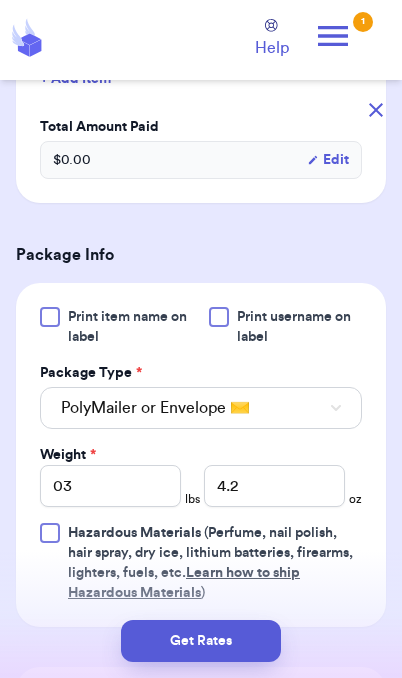 click on "Get Rates" at bounding box center [201, 641] 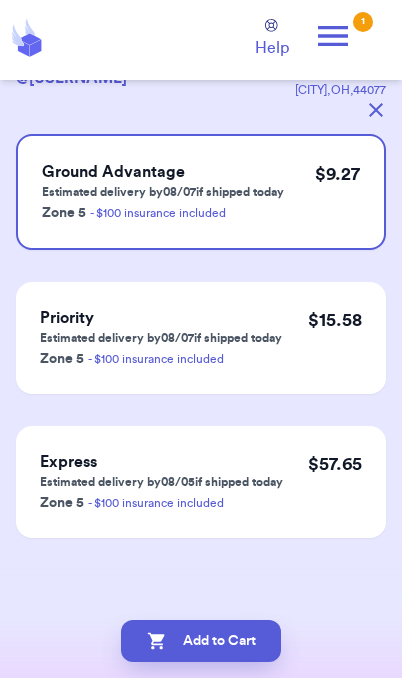 scroll, scrollTop: 0, scrollLeft: 0, axis: both 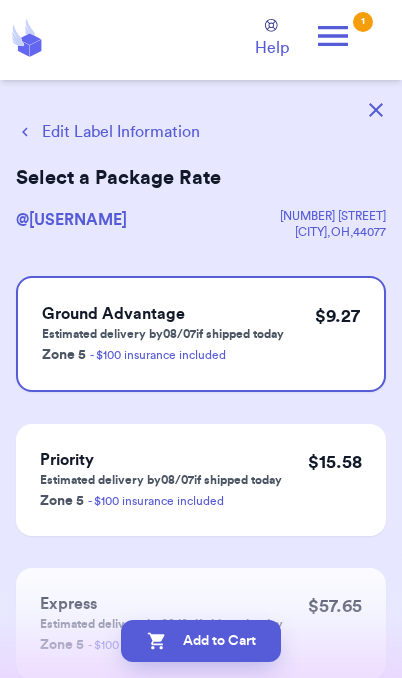 click on "Add to Cart" at bounding box center (201, 641) 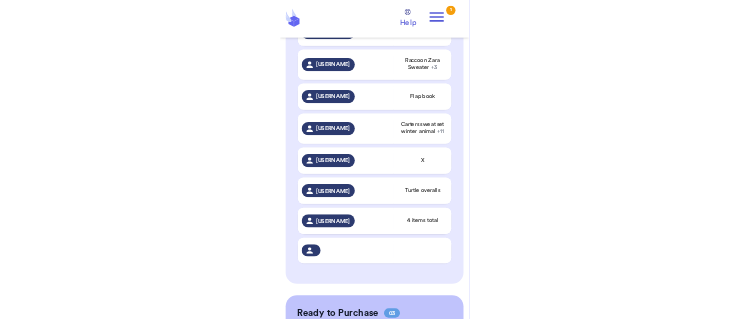 scroll, scrollTop: 581, scrollLeft: 0, axis: vertical 